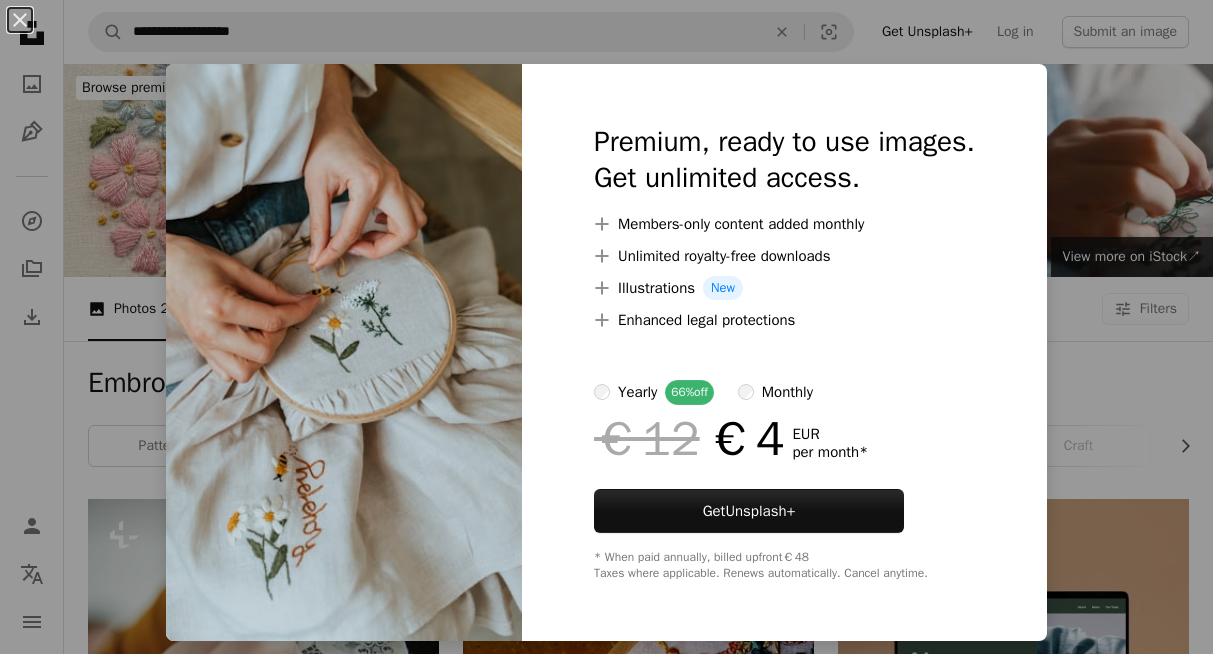 scroll, scrollTop: 776, scrollLeft: 0, axis: vertical 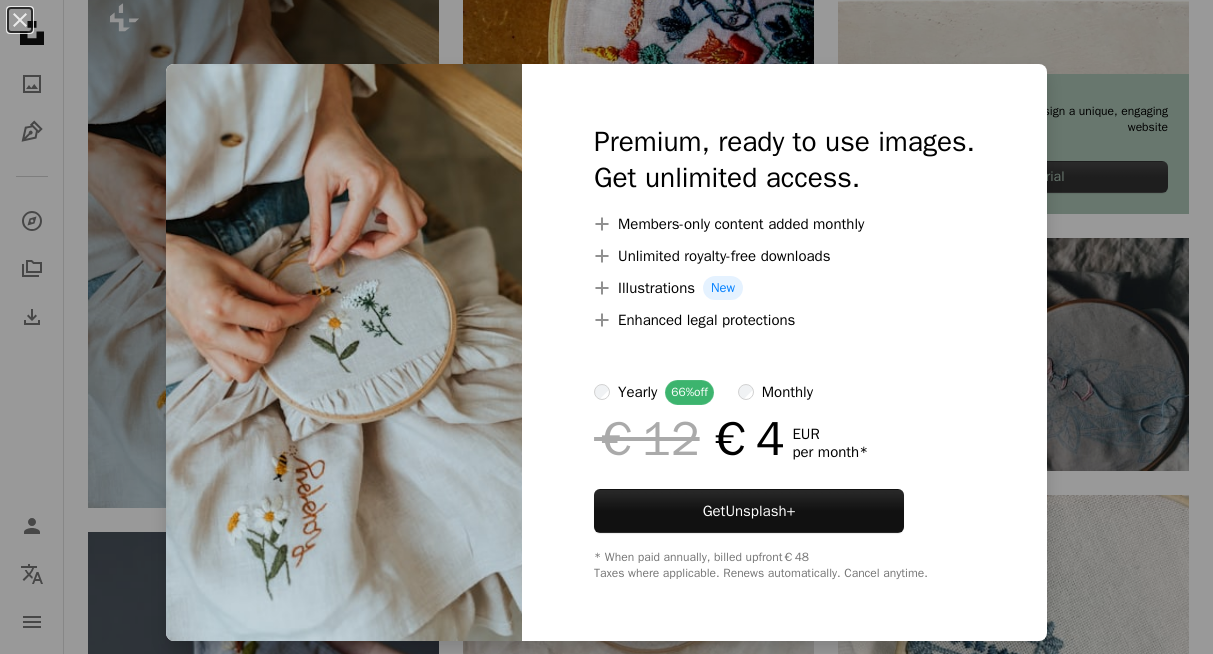 click on "An X shape Premium, ready to use images. Get unlimited access. A plus sign Members-only content added monthly A plus sign Unlimited royalty-free downloads A plus sign Illustrations  New A plus sign Enhanced legal protections yearly 66%  off monthly €12   €4 EUR per month * Get  Unsplash+ * When paid annually, billed upfront  €48 Taxes where applicable. Renews automatically. Cancel anytime." at bounding box center [606, 327] 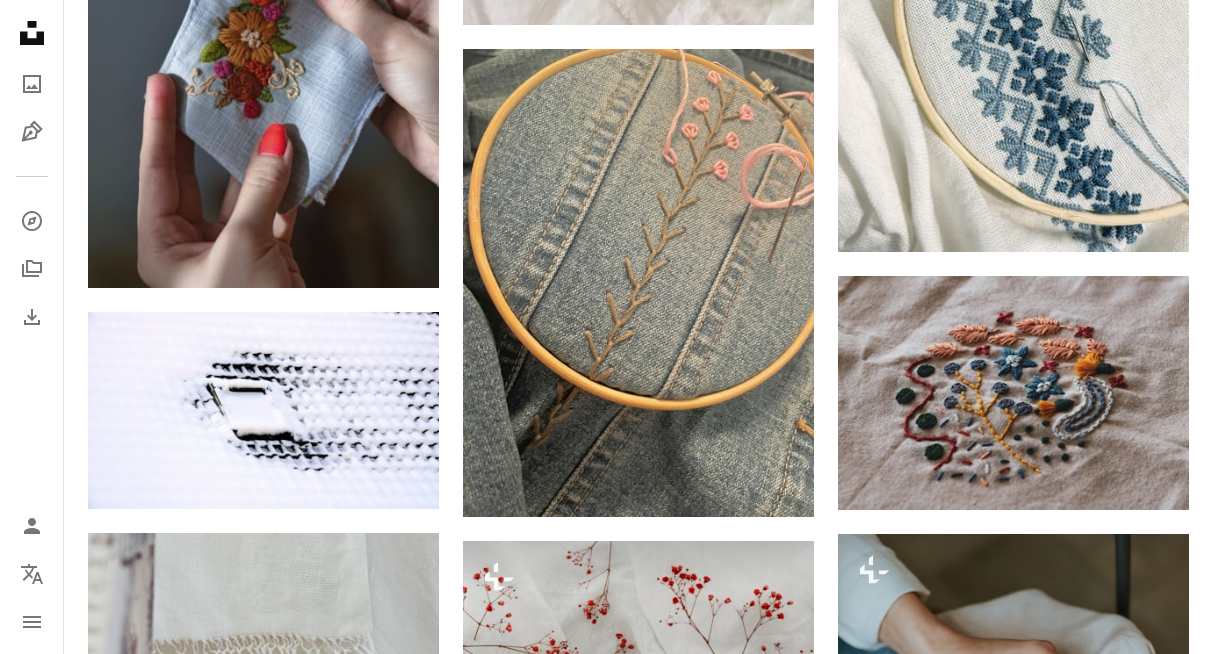 scroll, scrollTop: 1533, scrollLeft: 0, axis: vertical 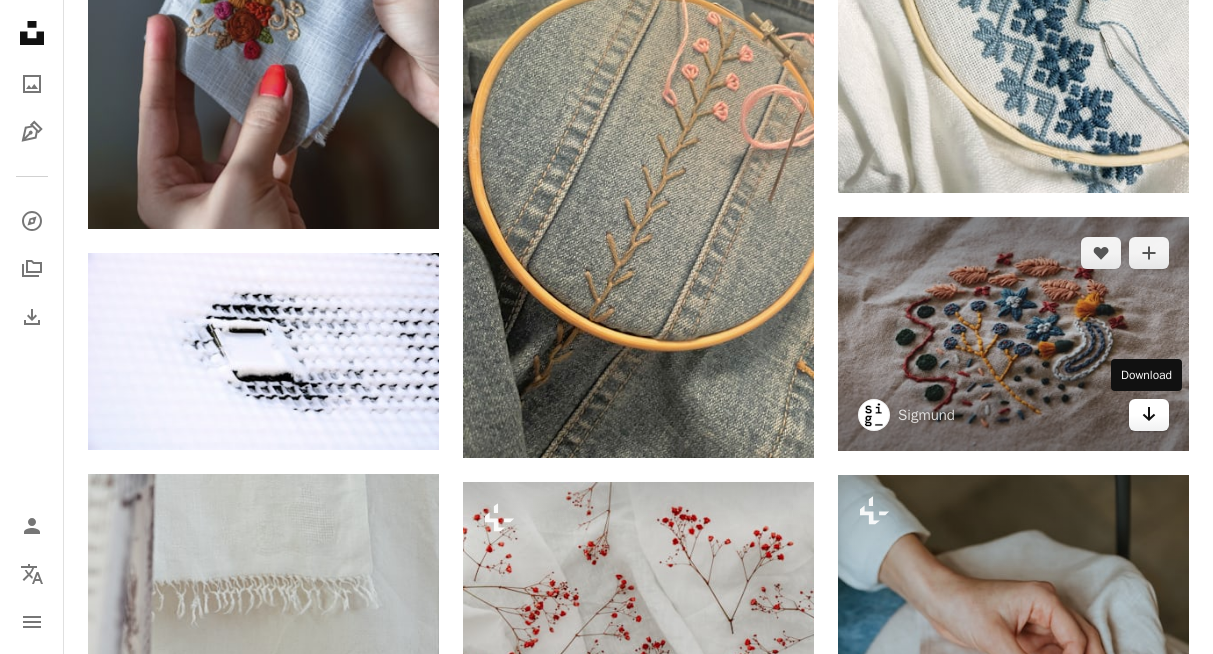 click 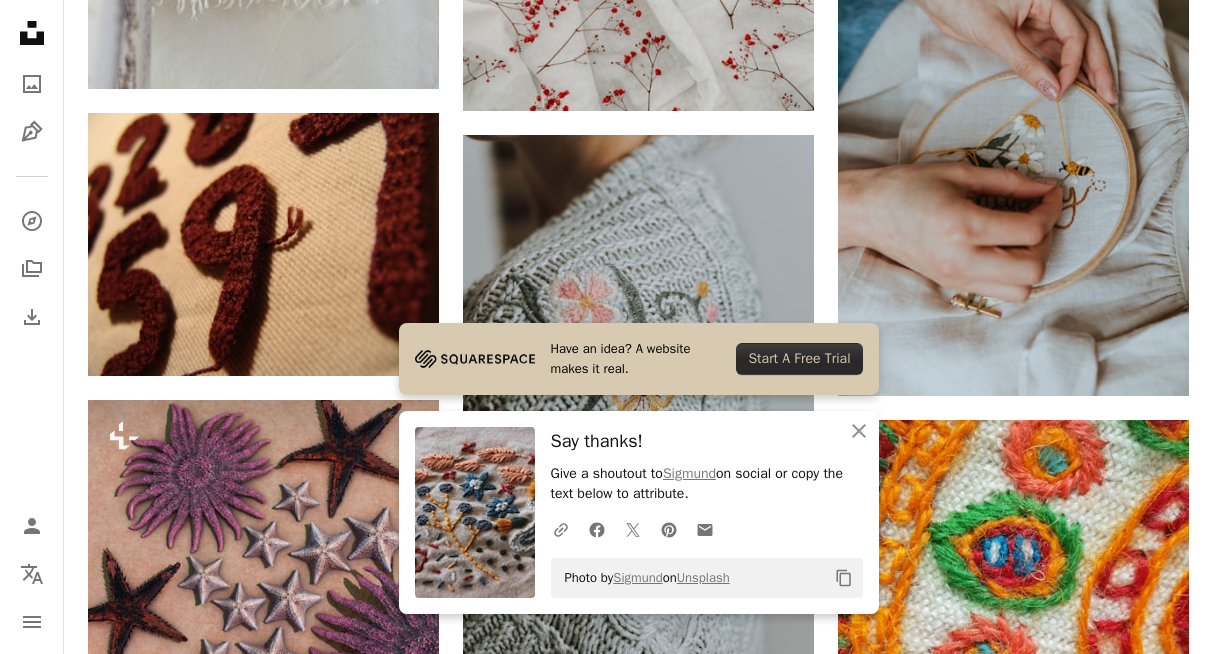 scroll, scrollTop: 2177, scrollLeft: 0, axis: vertical 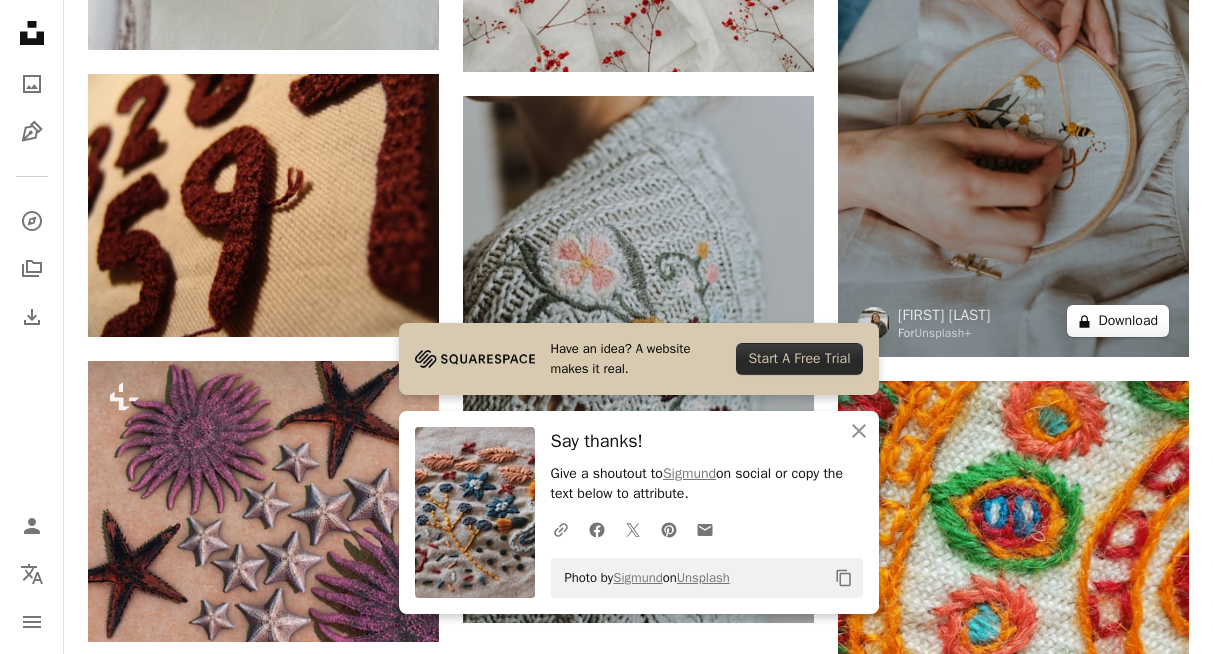 click on "A lock Download" at bounding box center [1118, 321] 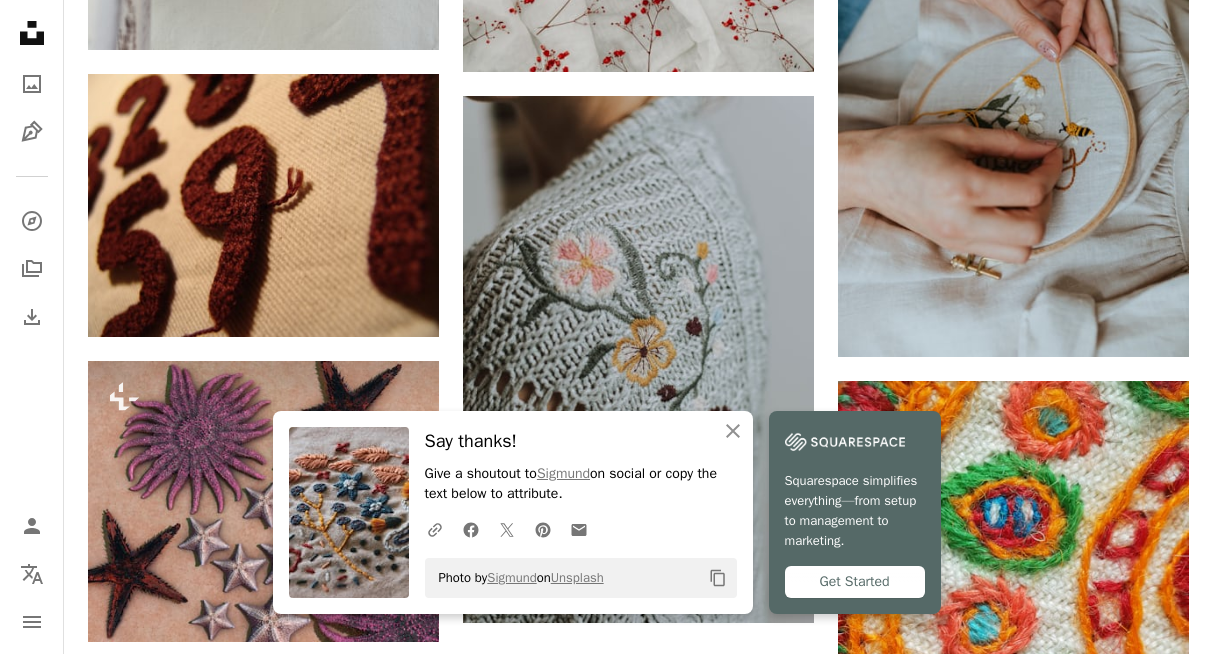 click on "An X shape An X shape Close Say thanks! Give a shoutout to [FIRST] on social or copy the text below to attribute. A URL sharing icon (chains) Facebook icon X (formerly Twitter) icon Pinterest icon An envelope Photo by [FIRST] on Unsplash
Copy content Squarespace simplifies everything—from setup to management to marketing. Get Started Premium, ready to use images. Get unlimited access. A plus sign Members-only content added monthly A plus sign Unlimited royalty-free downloads A plus sign Illustrations  New A plus sign Enhanced legal protections yearly 66%  off monthly €12   €4 EUR per month * Get  Unsplash+ * When paid annually, billed upfront  €48 Taxes where applicable. Renews automatically. Cancel anytime." at bounding box center (606, 2548) 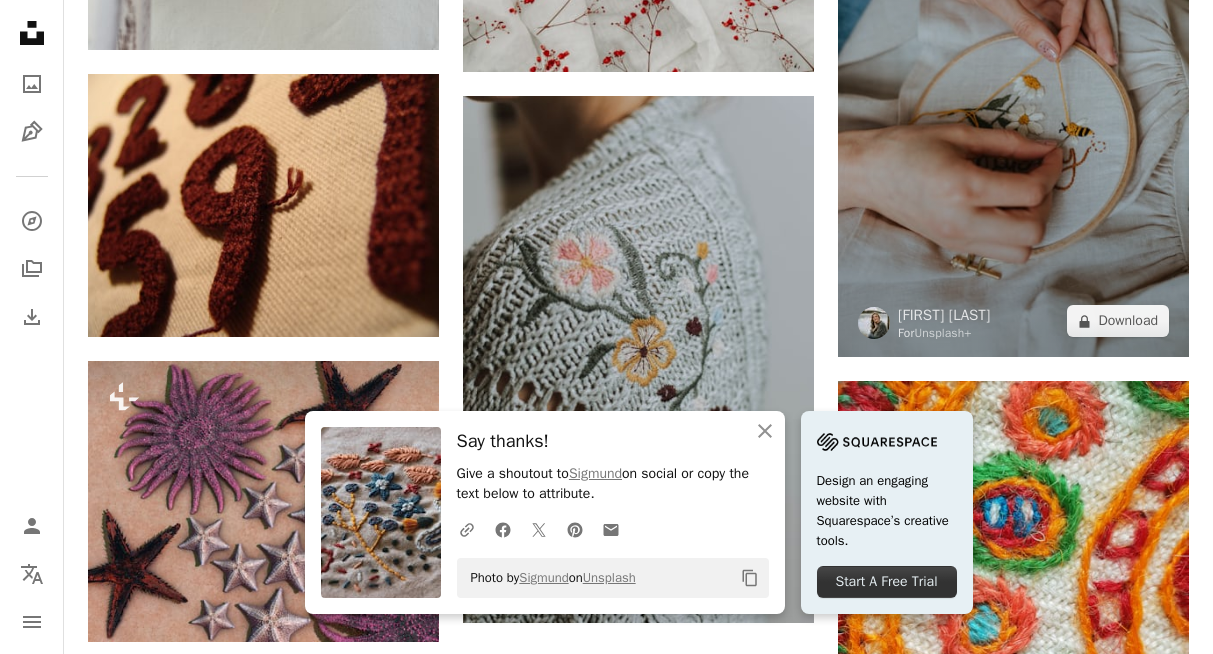 click at bounding box center [1013, 94] 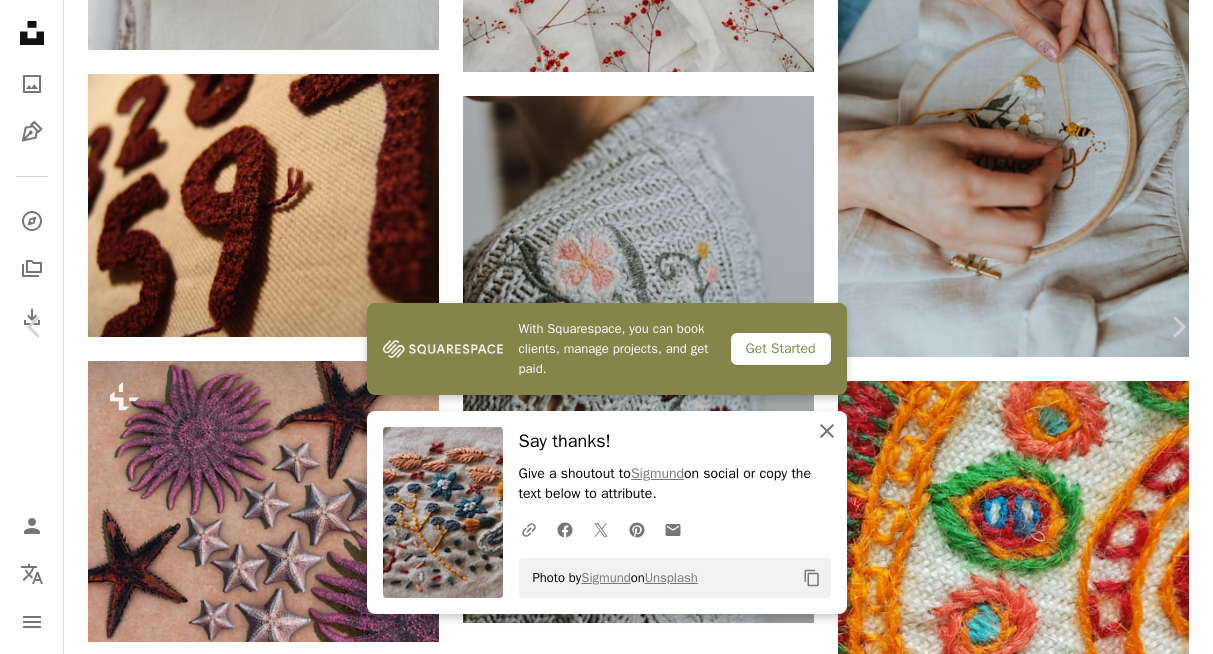 click on "An X shape" 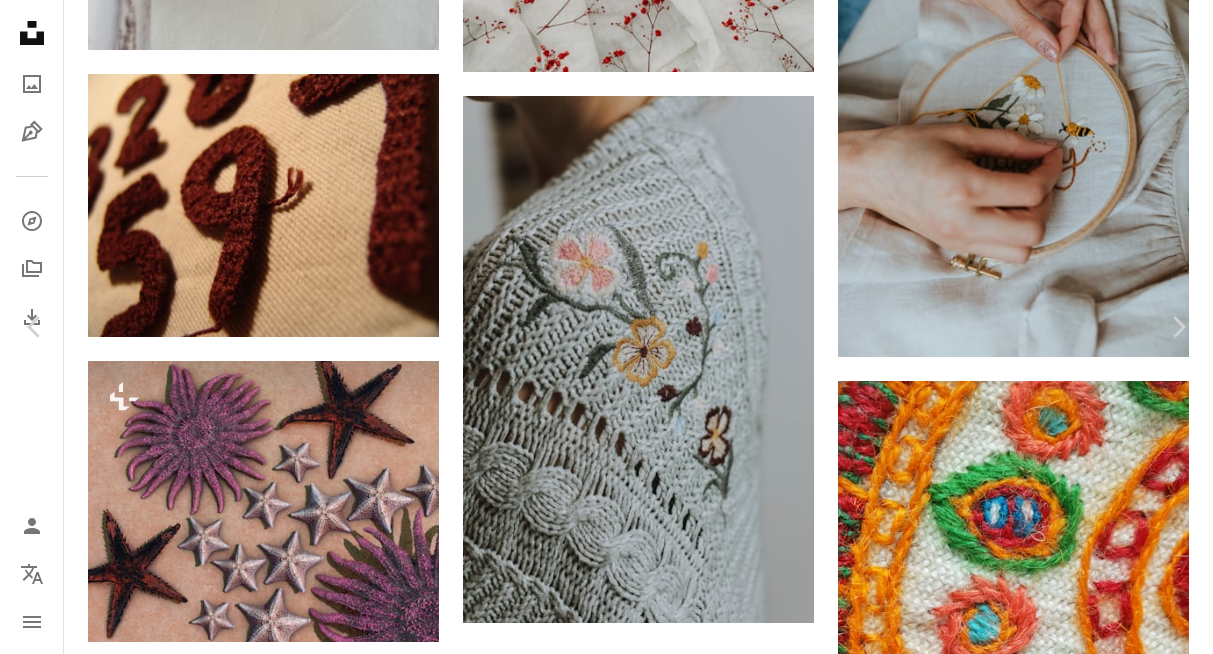 scroll, scrollTop: 16, scrollLeft: 0, axis: vertical 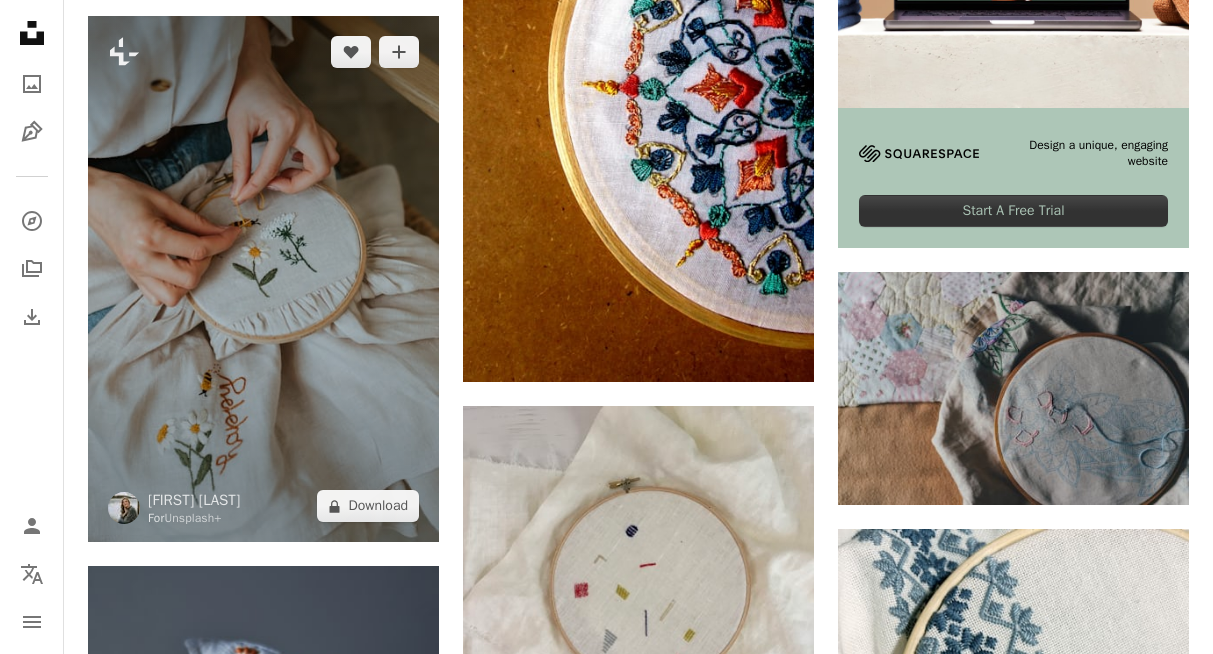 click at bounding box center [263, 279] 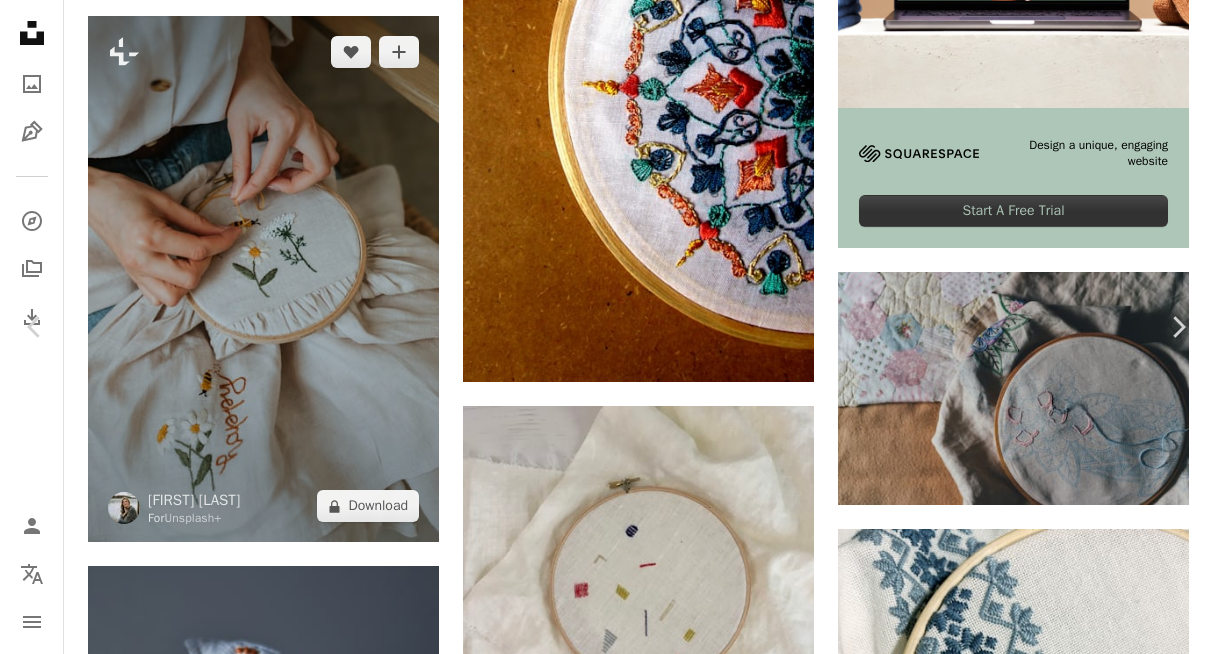 scroll, scrollTop: 9, scrollLeft: 0, axis: vertical 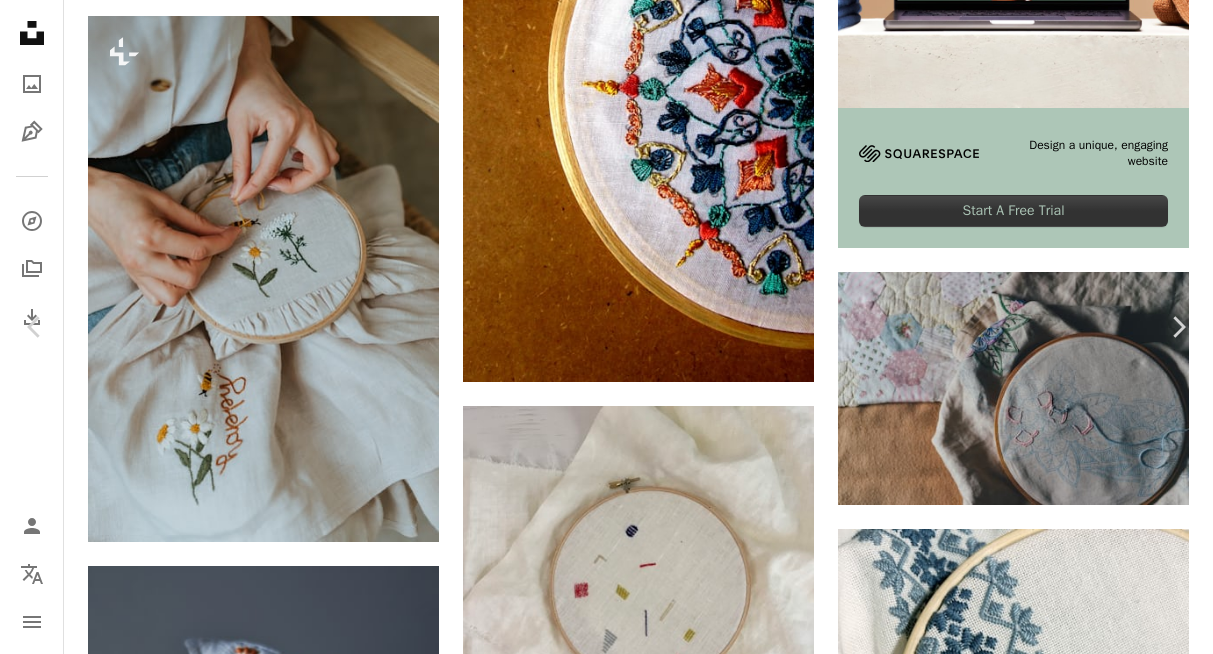 click on "An X shape Chevron left Chevron right [FIRST] [LAST] For Unsplash+ A heart A plus sign A lock Download Zoom in A forward-right arrow Share More Actions Calendar outlined Published on February 27, 2023 Safety Licensed under the Unsplash+ License clothes sewing thread stitch cross stitch Free pictures From this series Chevron right Plus sign for Unsplash+ Plus sign for Unsplash+ Plus sign for Unsplash+ Plus sign for Unsplash+ Plus sign for Unsplash+ Plus sign for Unsplash+ Plus sign for Unsplash+ Plus sign for Unsplash+ Plus sign for Unsplash+ Plus sign for Unsplash+ Related images Plus sign for Unsplash+ A heart A plus sign [FIRST] [LAST] For Unsplash+ A lock Download Plus sign for Unsplash+ A heart A plus sign [FIRST] [LAST] For Unsplash+ A lock Download Plus sign for Unsplash+ A heart A plus sign [FIRST] [LAST] For Unsplash+ A lock Download Plus sign for Unsplash+ A heart A plus sign [FIRST] [LAST] For Unsplash+ A heart A plus sign For" at bounding box center (606, 3983) 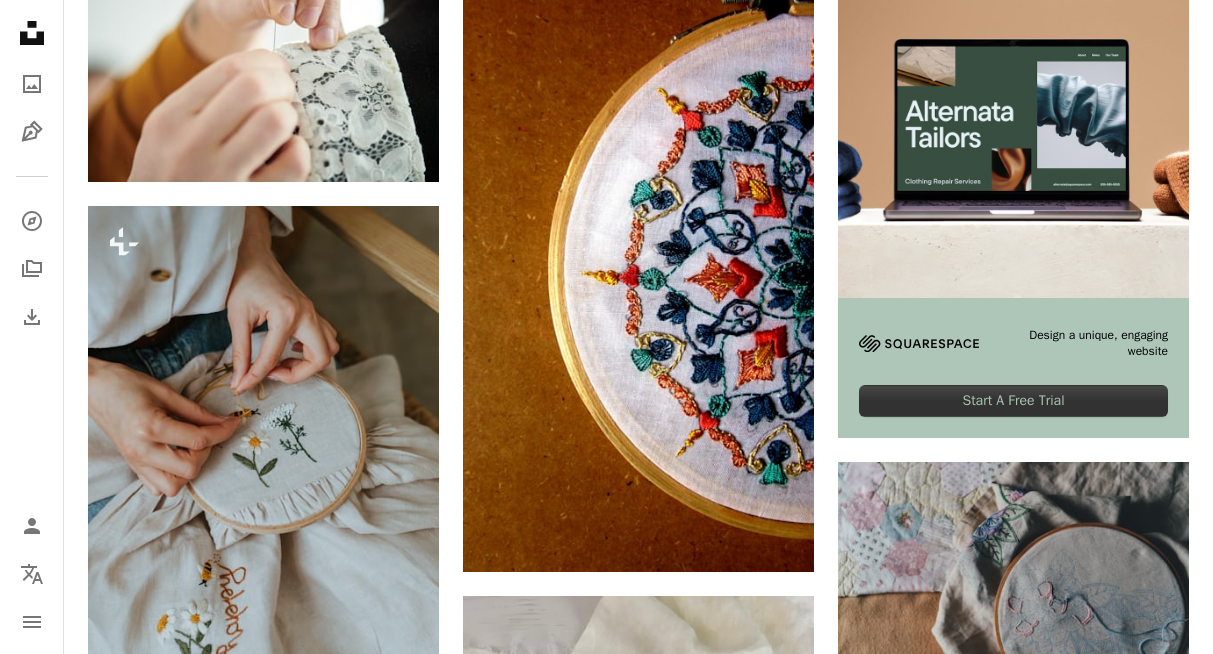 scroll, scrollTop: 550, scrollLeft: 0, axis: vertical 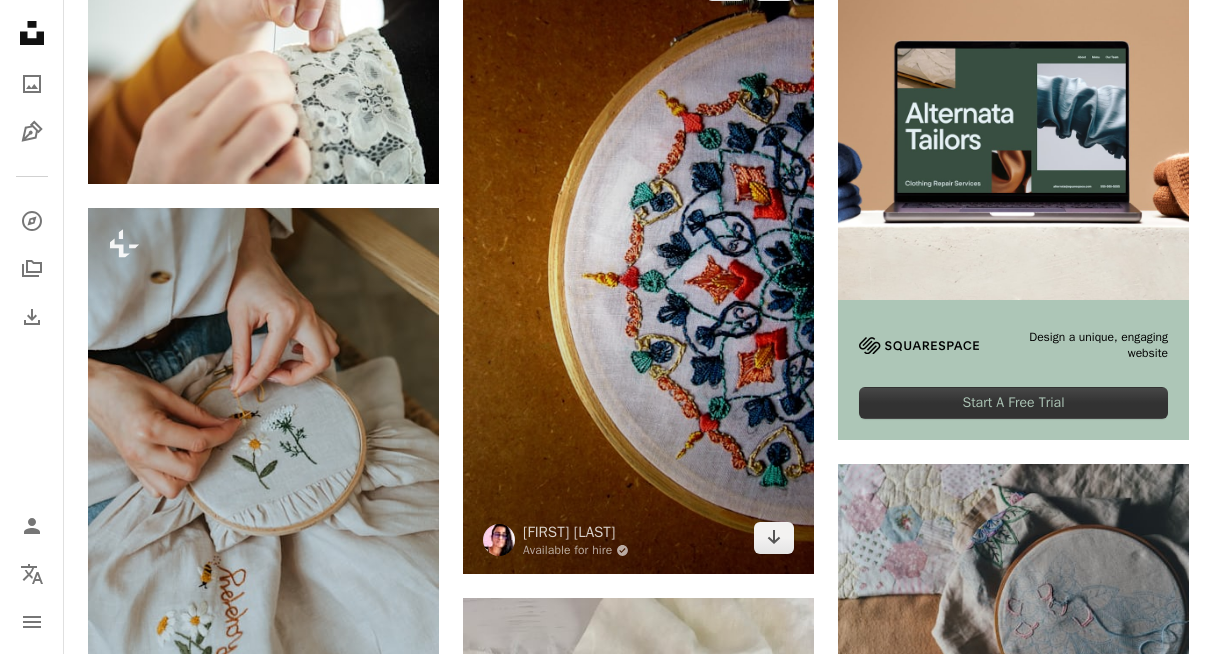 click at bounding box center [638, 261] 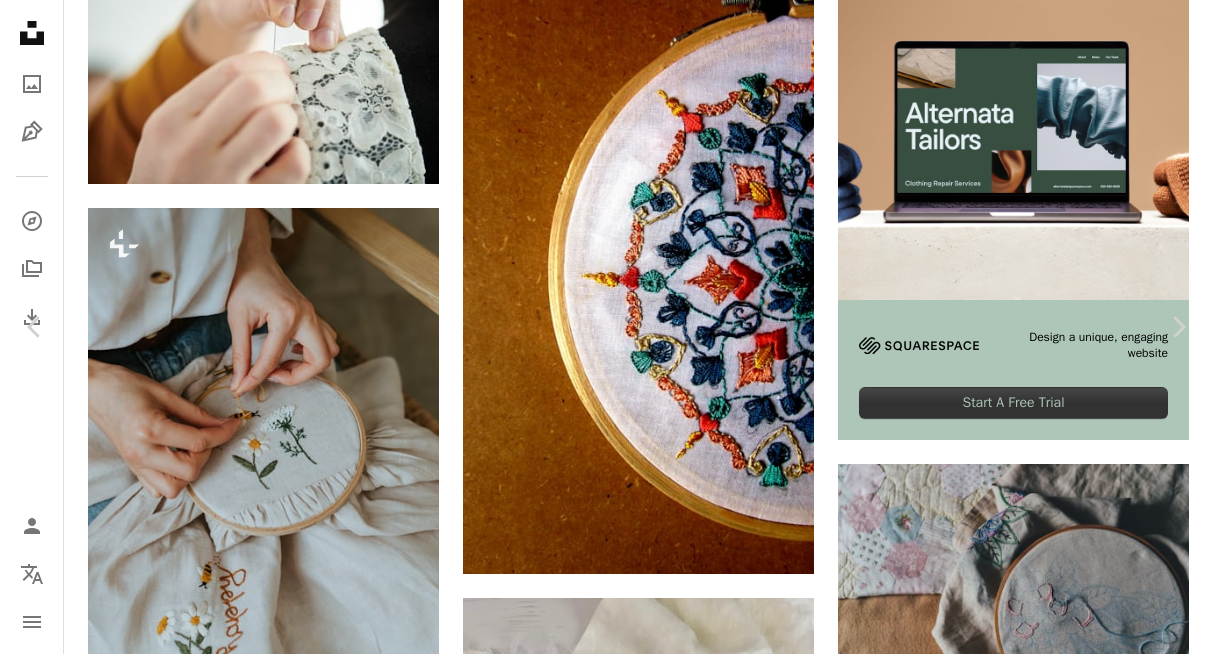 scroll, scrollTop: 4646, scrollLeft: 0, axis: vertical 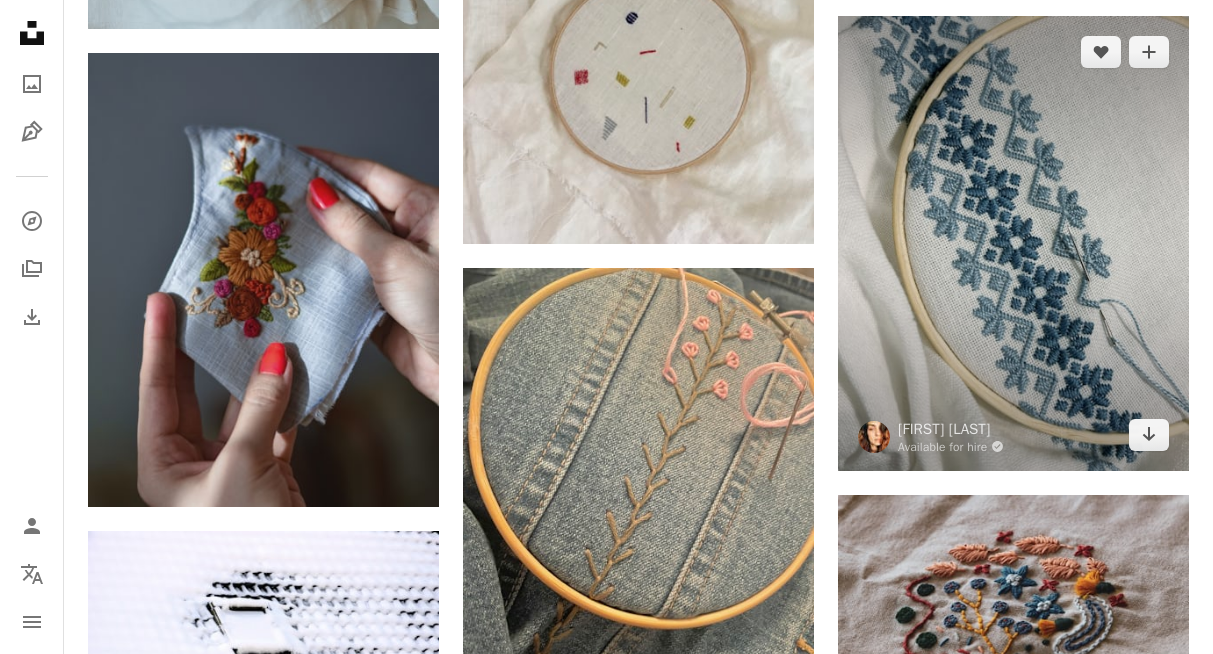 click at bounding box center [1013, 243] 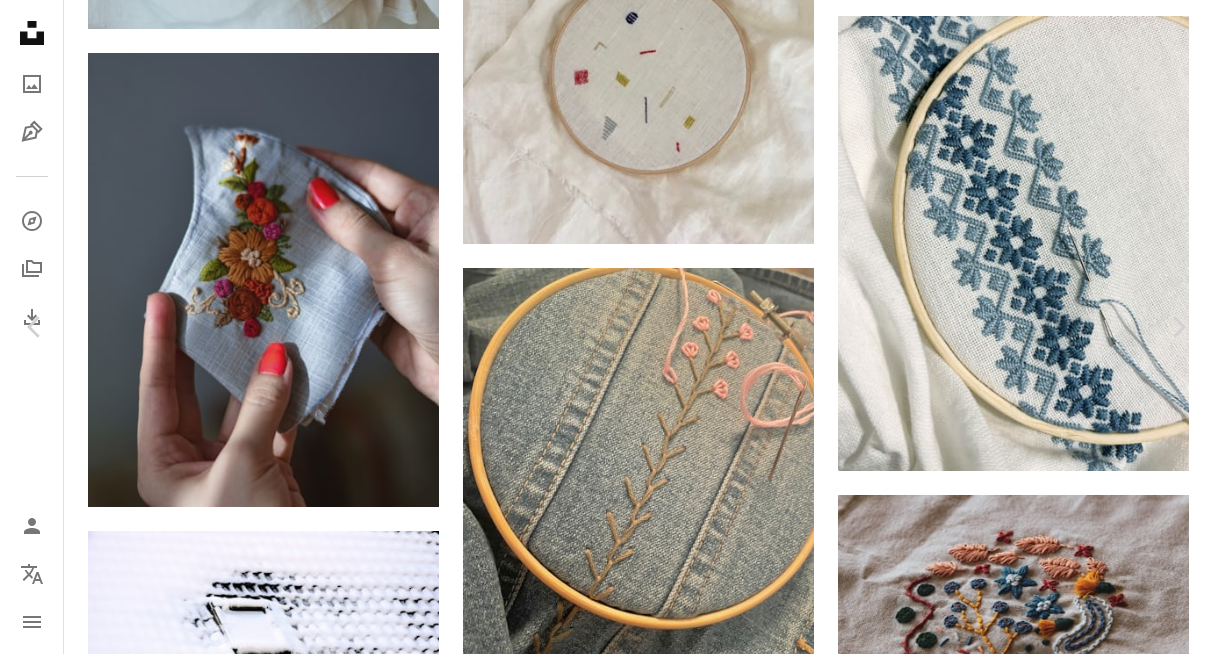 scroll, scrollTop: 8407, scrollLeft: 0, axis: vertical 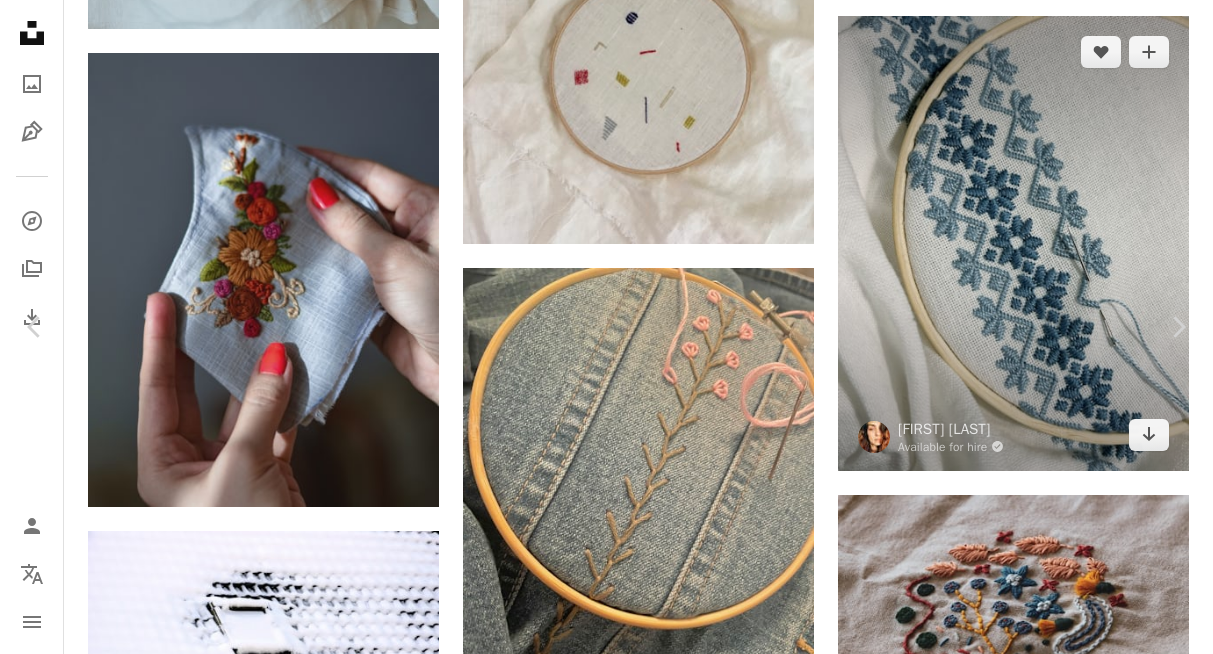 click on "An X shape Chevron left Chevron right [FIRST] [LAST] Available for hire A checkmark inside of a circle A heart A plus sign Download free Chevron down Zoom in Views 13,065 Downloads 170 A forward-right arrow Share Info icon Info More Actions Ukrainian traditional embroidery with cotton fabric, closeup photo A map marker [CITY], [CITY], [COUNTRY] Calendar outlined Published on February 9, 2025 Camera Apple, iPhone 14 Safety Free to use under the Unsplash License pattern embroidery stitch Browse premium related images on iStock | Save 20% with code UNSPLASH20 View more on iStock ↗ Related images A heart A plus sign [FIRST] [LAST] Available for hire A checkmark inside of a circle Arrow pointing down A heart A plus sign [FIRST] [LAST] | WOLF Λ R T Available for hire A checkmark inside of a circle Arrow pointing down Plus sign for Unsplash+ A heart A plus sign [FIRST] [LAST] For Unsplash+ A lock Download A heart A plus sign [FIRST] [LAST] Available for hire A checkmark inside of a circle A heart" at bounding box center [606, 3470] 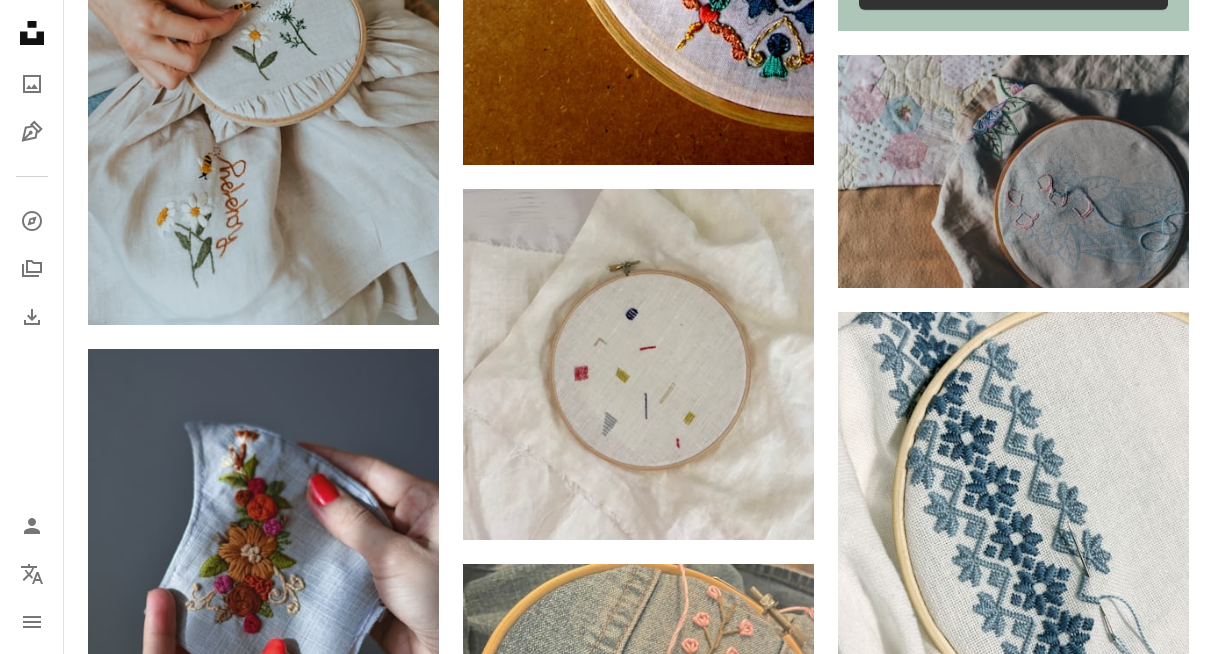 scroll, scrollTop: 0, scrollLeft: 0, axis: both 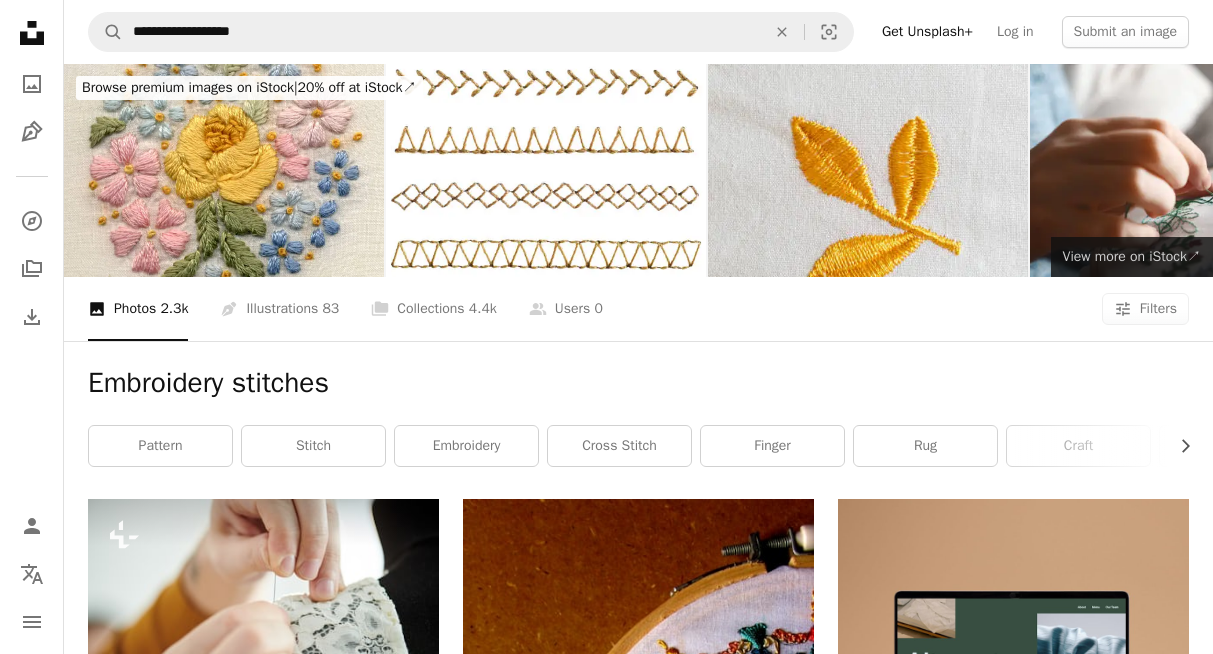 click on "View more on iStock  ↗" at bounding box center (1132, 256) 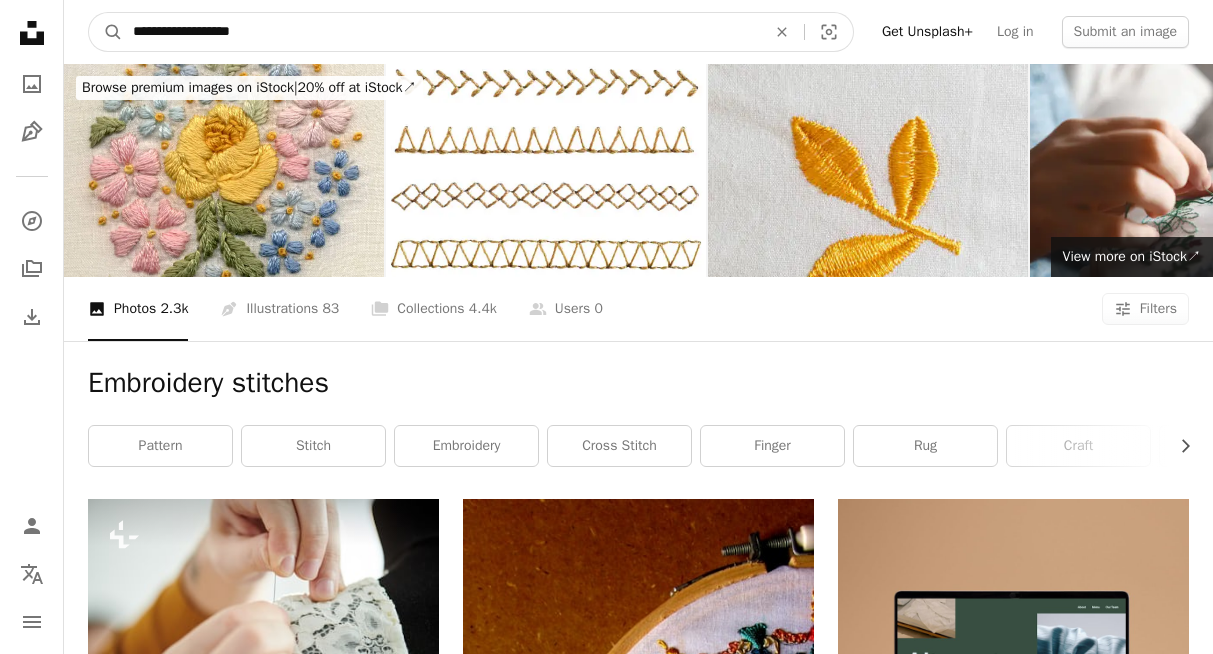 click on "**********" at bounding box center [441, 32] 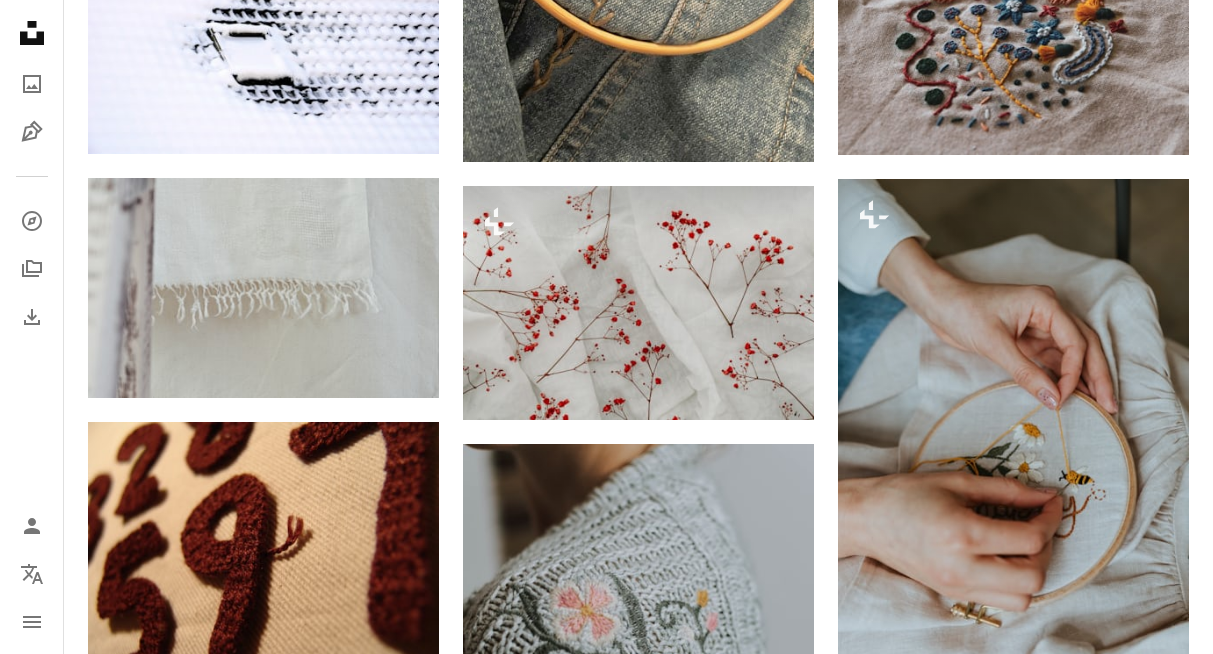 scroll, scrollTop: 0, scrollLeft: 0, axis: both 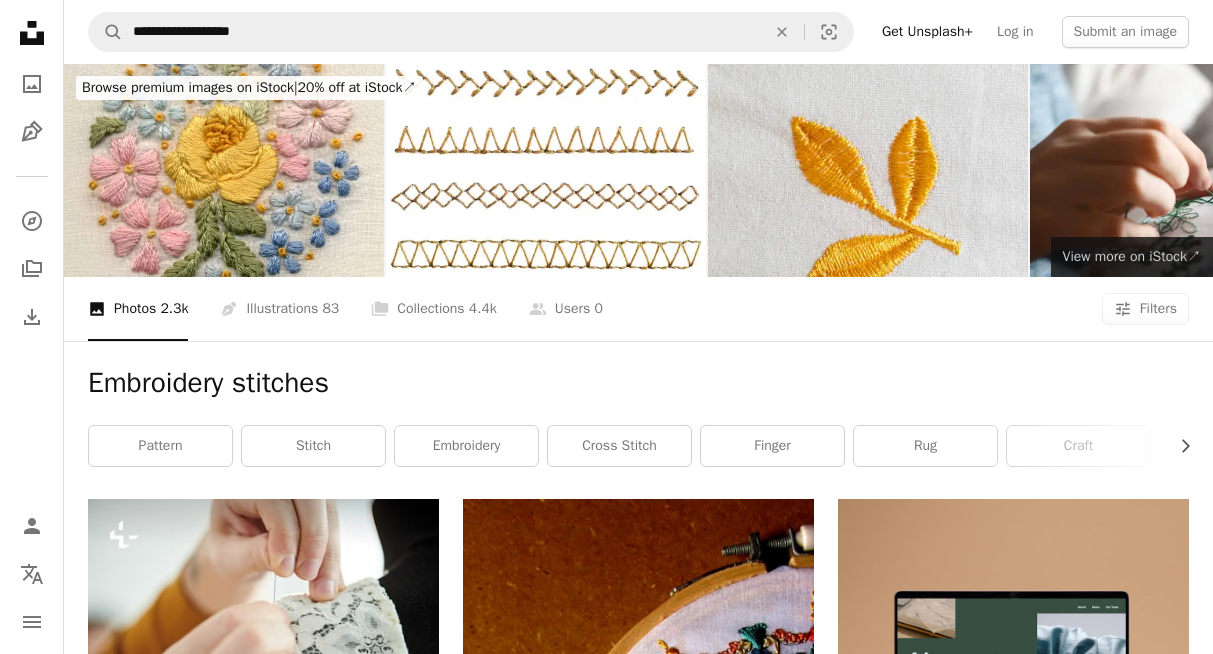 click on "View more on iStock  ↗" at bounding box center (1132, 256) 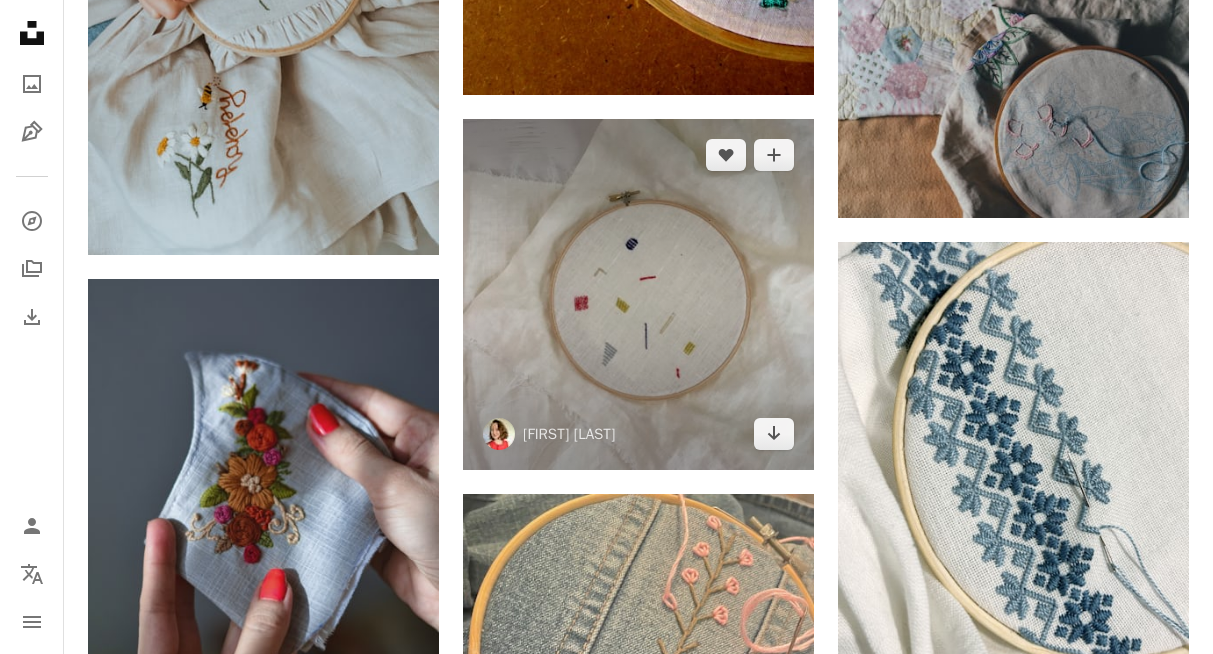scroll, scrollTop: 1133, scrollLeft: 0, axis: vertical 